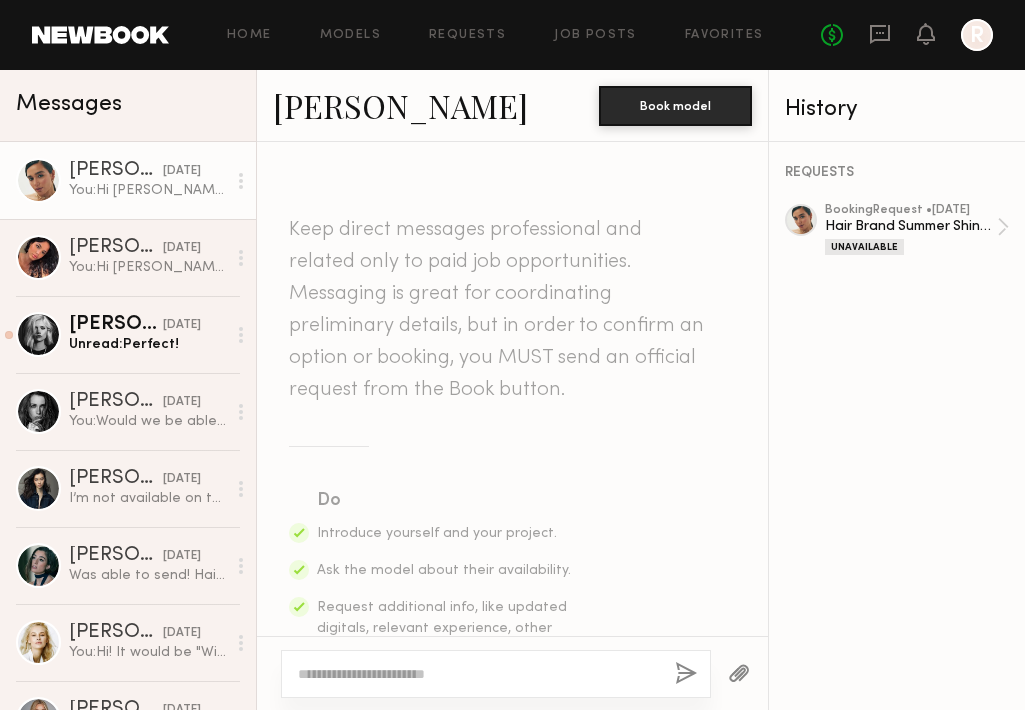 scroll, scrollTop: 0, scrollLeft: 0, axis: both 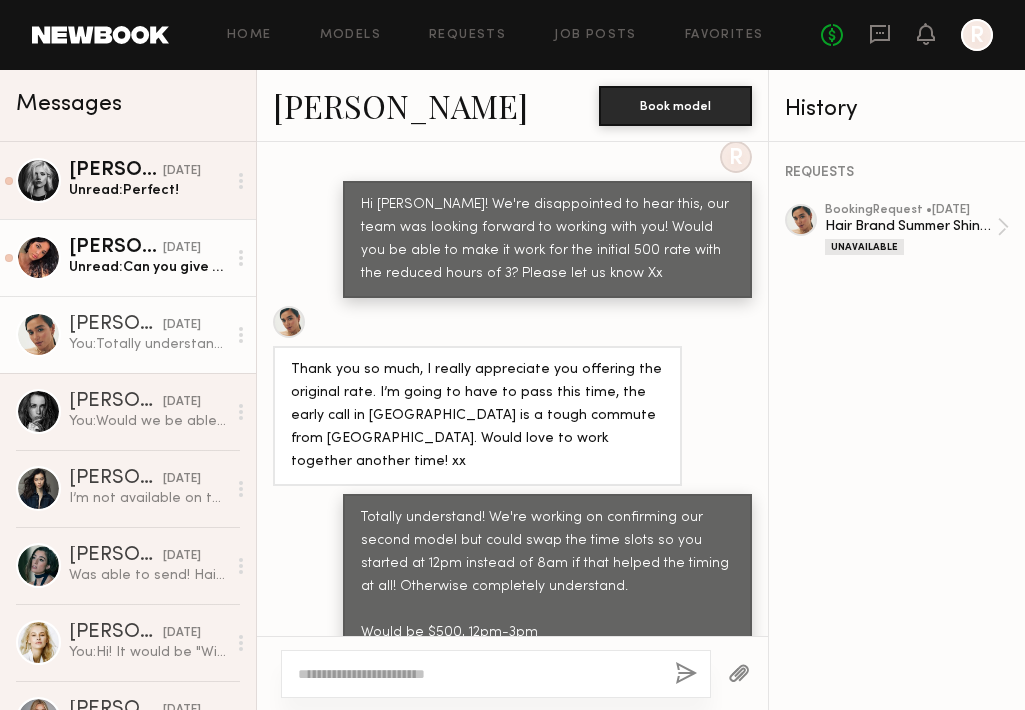 click on "[DATE]" 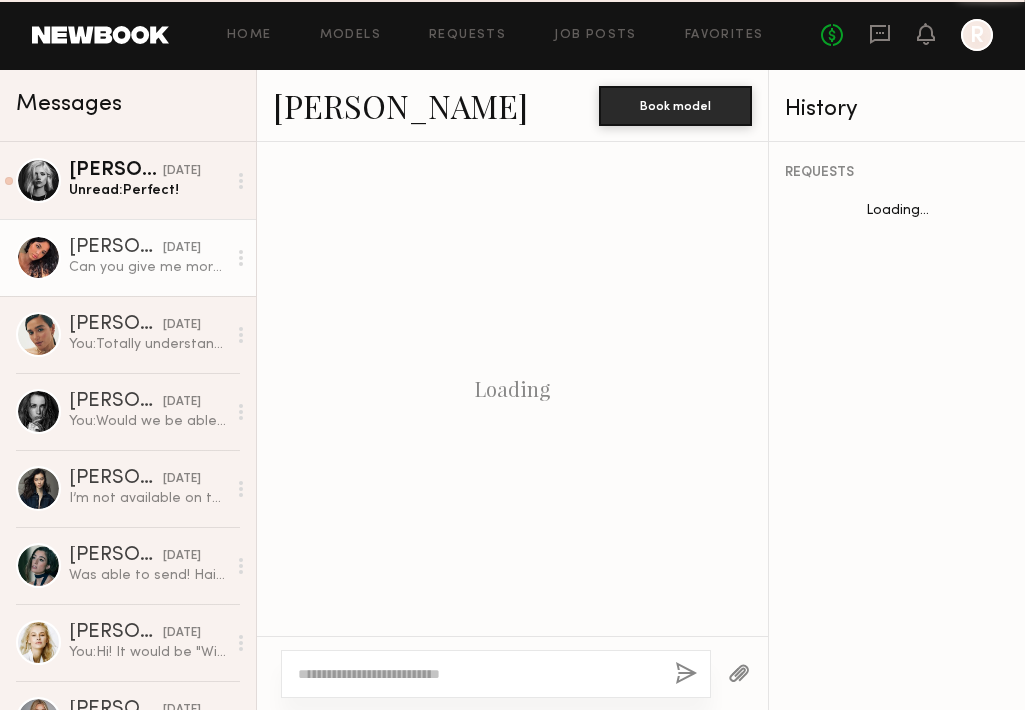 scroll, scrollTop: 1697, scrollLeft: 0, axis: vertical 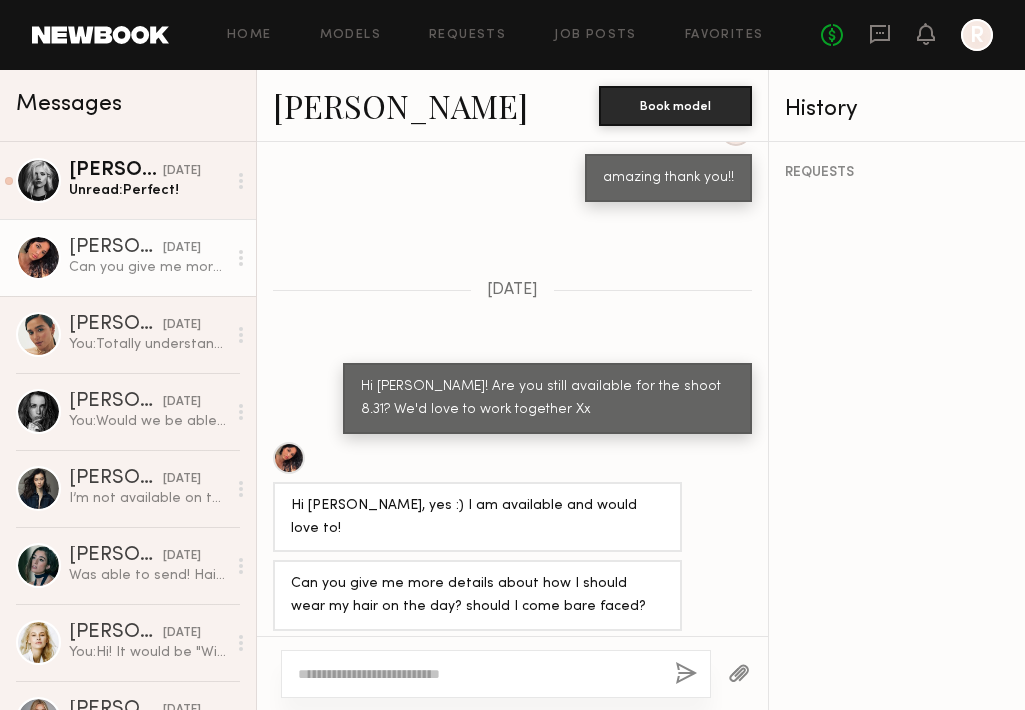 click on "Hi Maesa, yes :) I am available and would love to!" 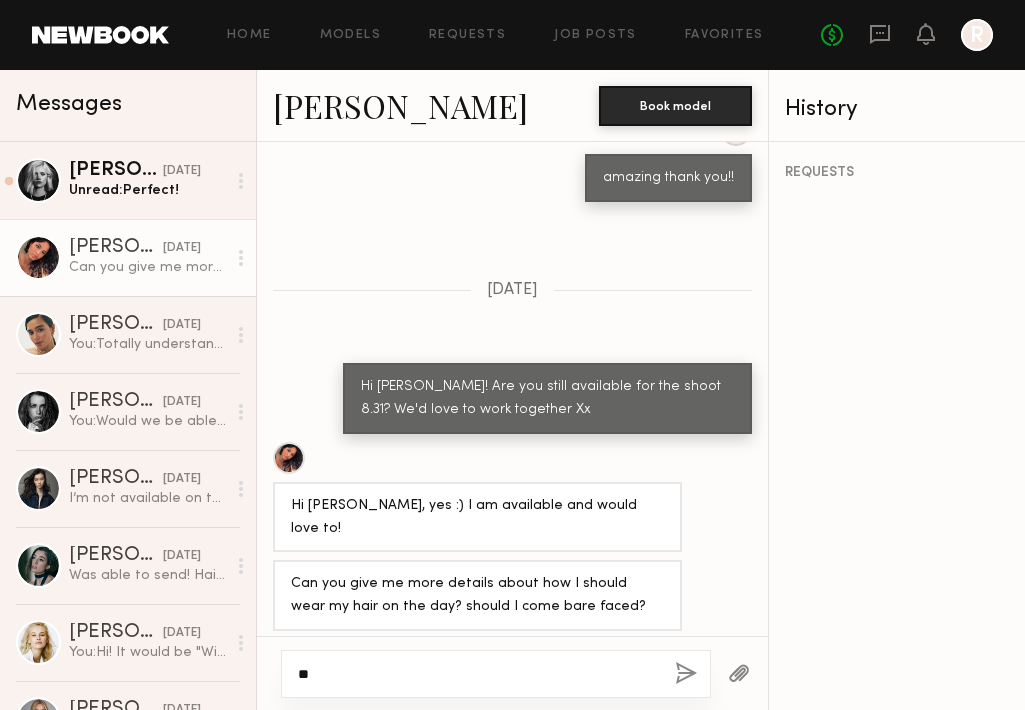 type on "*" 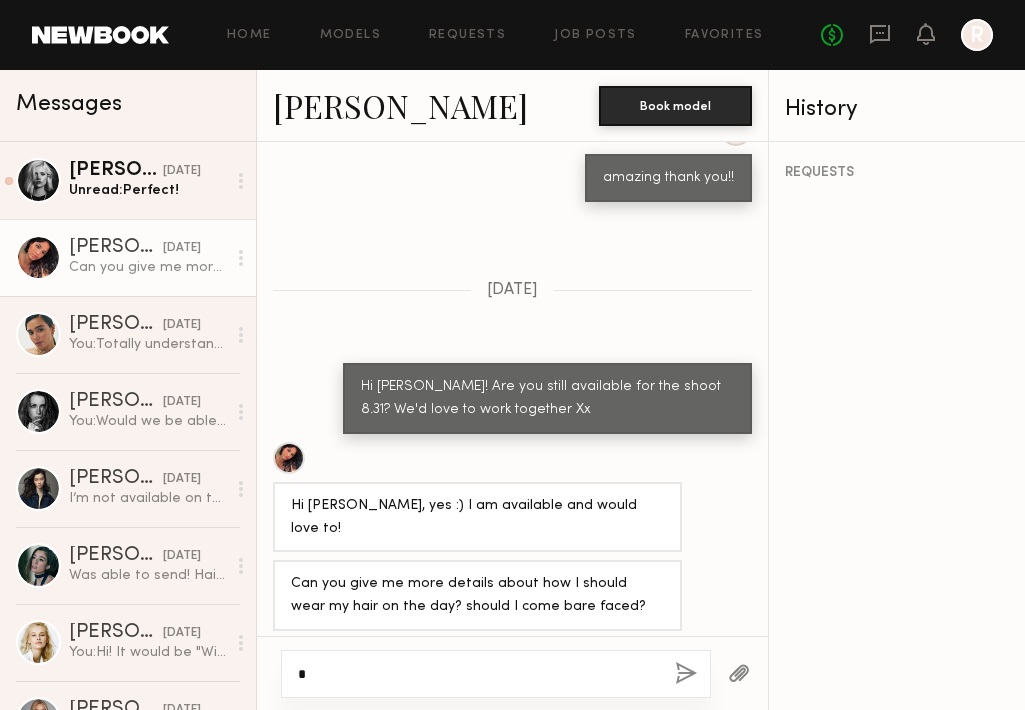 type 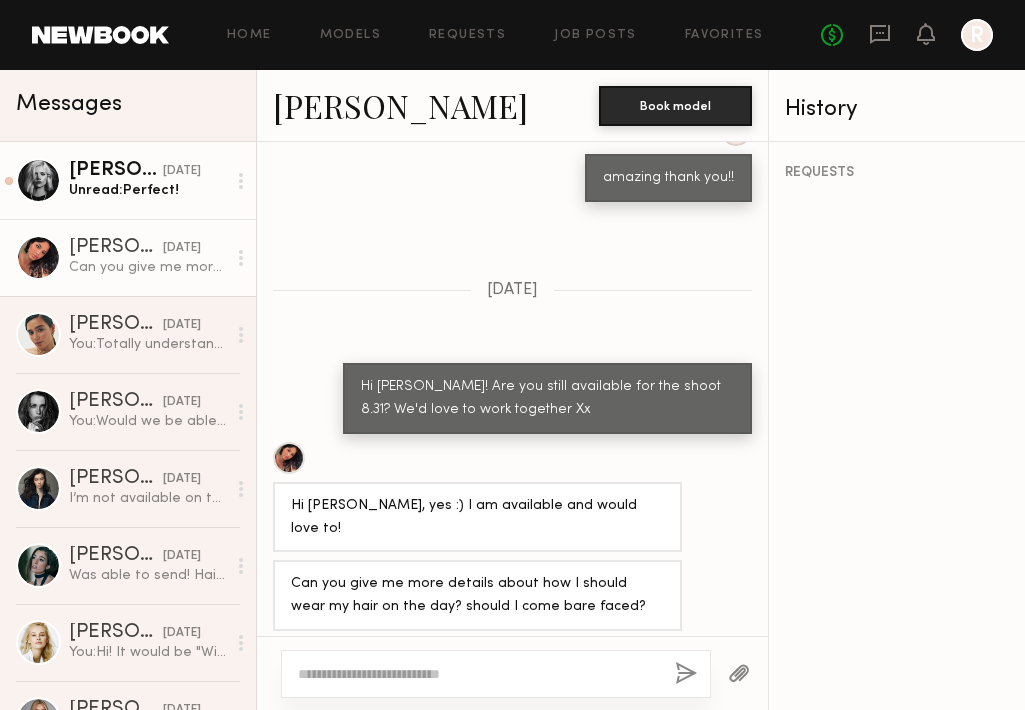 click on "[DATE]" 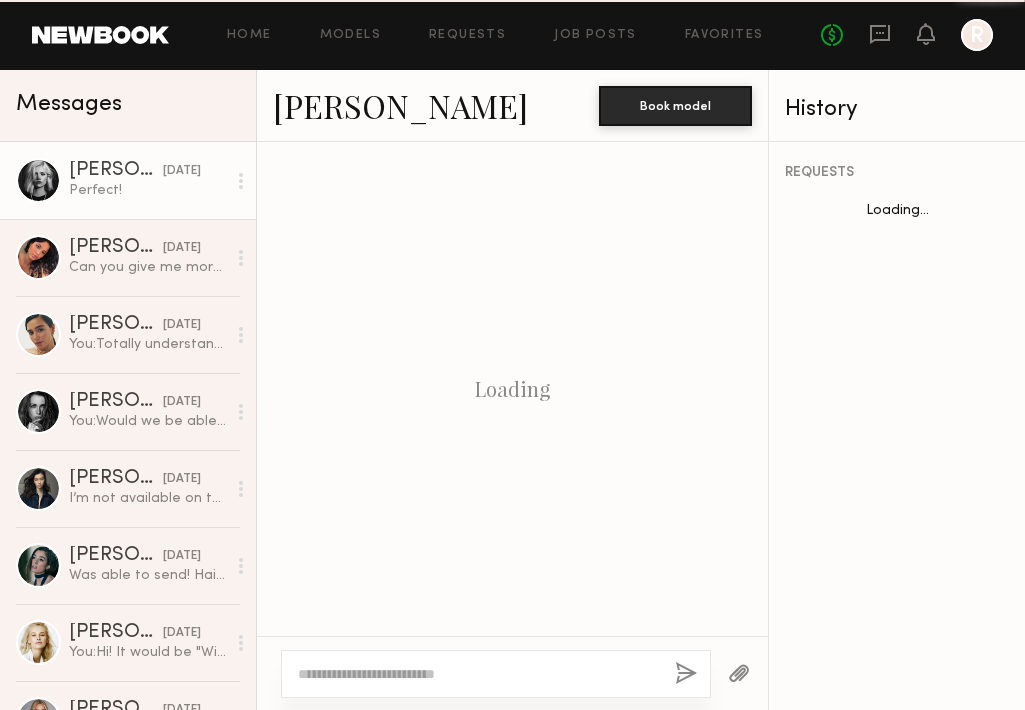 scroll, scrollTop: 1548, scrollLeft: 0, axis: vertical 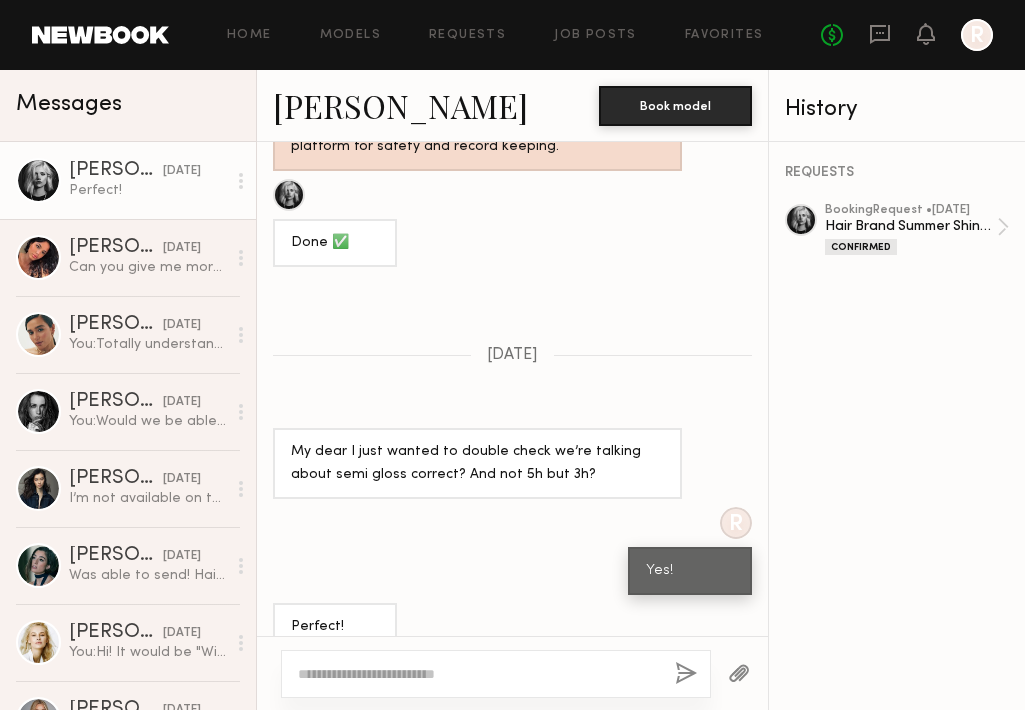 click on "[DATE]" 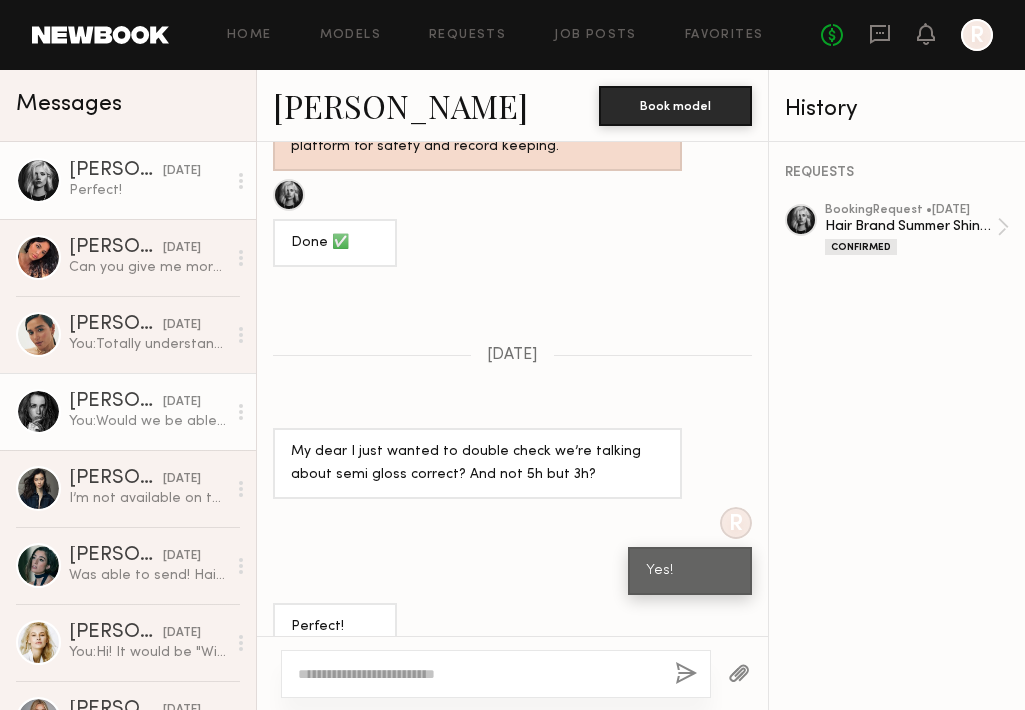 click on "You:  Would we be able to meet at the original $500? That is the highest we can go for this campaign." 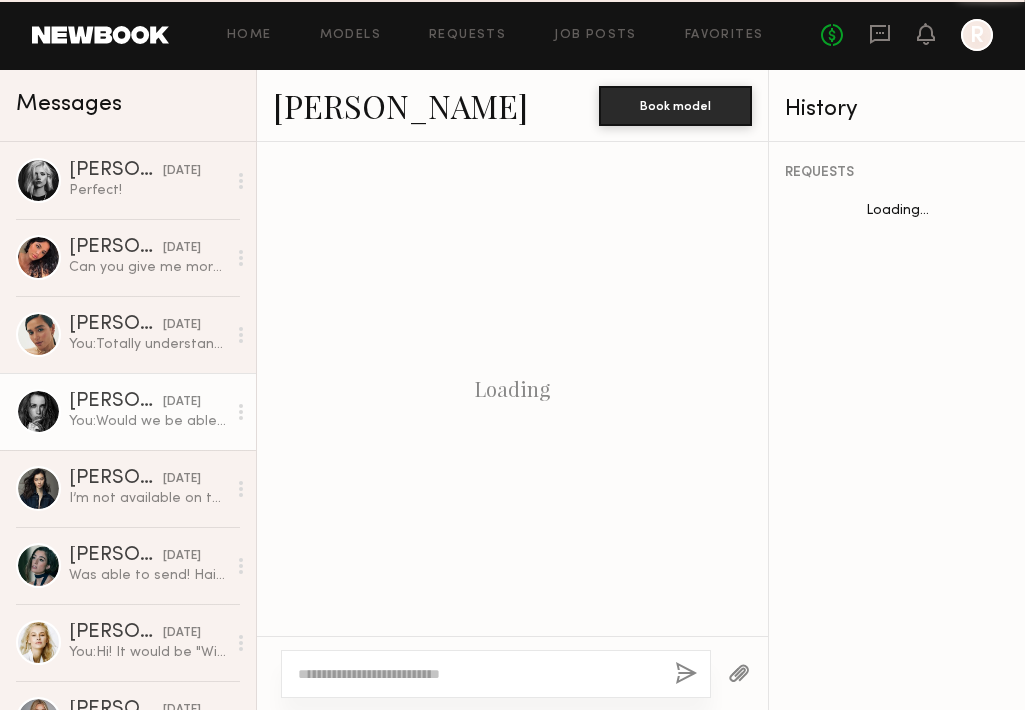 scroll, scrollTop: 978, scrollLeft: 0, axis: vertical 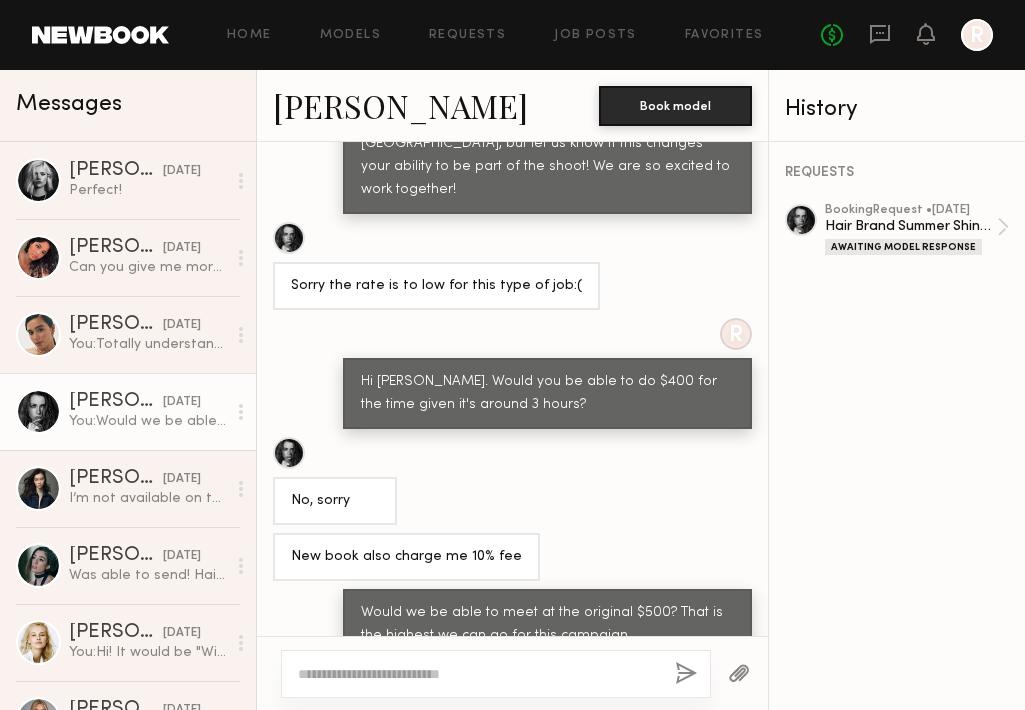 click on "No, sorry" 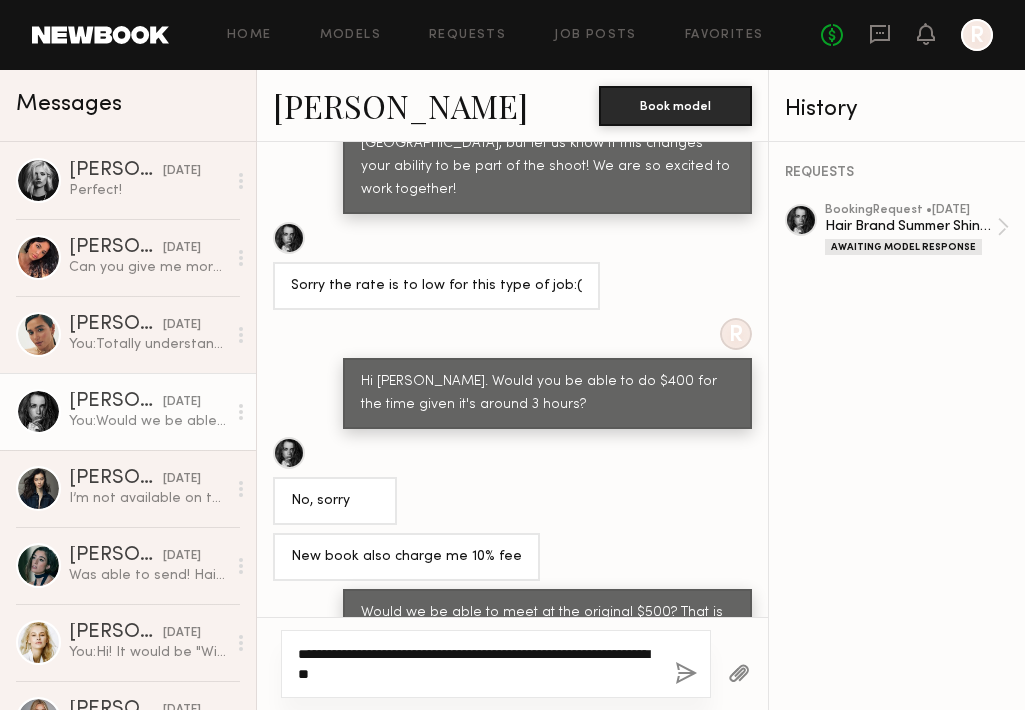 type on "**********" 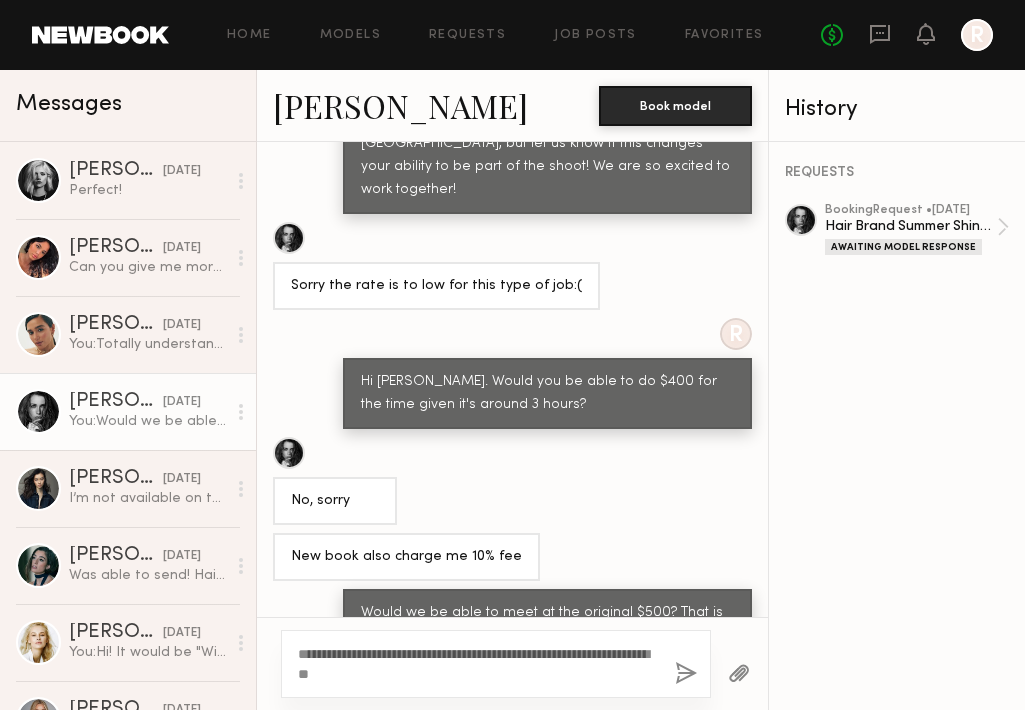 click 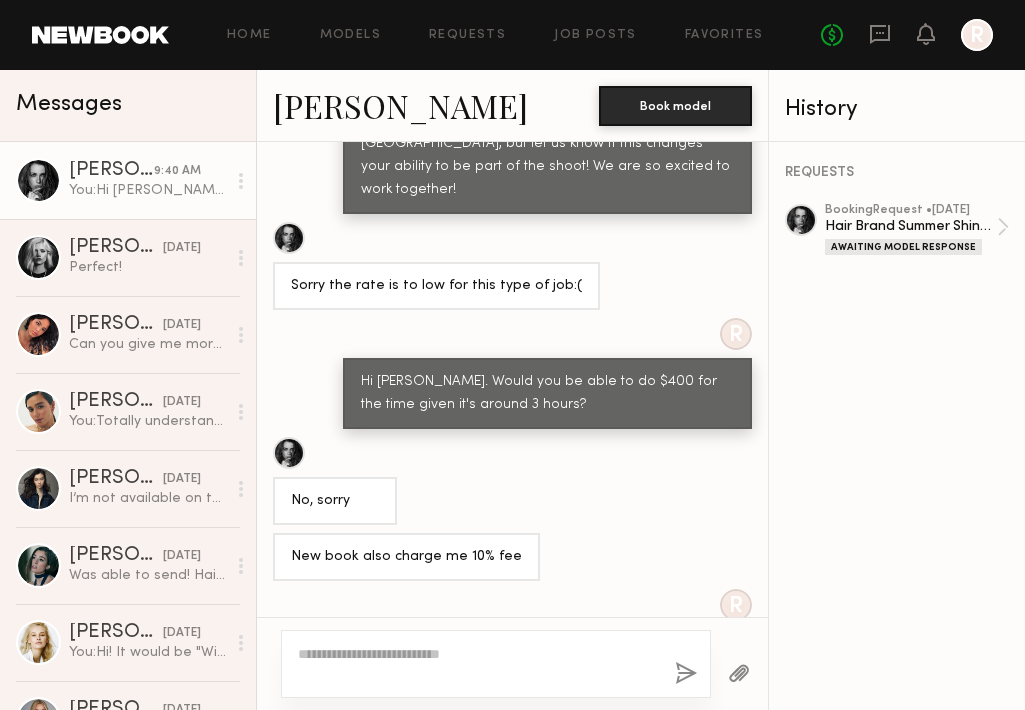 scroll, scrollTop: 1409, scrollLeft: 0, axis: vertical 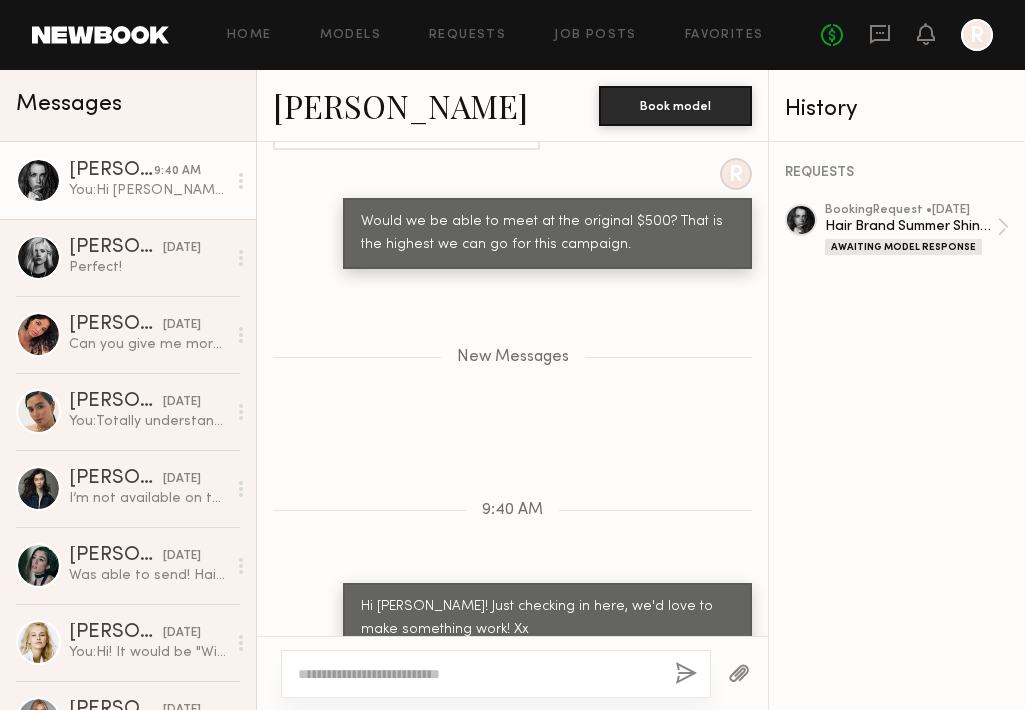 click on "Loading R Thank you! We've passed this on to our team. Xx Will update you asap! We are currently working with a budget of $100 an hour for 5 hours max. Can you also confirm if you are comfortable/okay with applying a hair gloss? This is not hair dye and will not be permanent but will slightly alter your hair color and take a few washes to completely go back to your original color. Your color would be "winter wheat" by Kristin Ess Hair-
Can you also confirm if you are comfortable with swimwear and getting into the water? The shoot will be at the Rockaway Hotel in Queens NY next Thursday July 31. Thank you for sending the details. Do you provide transportation from NYC? I confirm applying a hair gloss and wearing a swimwear yesterday R We will not be providing transportation from NYC, but let us know if this changes your ability to be part of the shoot! We are so excited to work together! Sorry the rate is to low for this type of job:( R No, sorry New book also charge me 10% fee R New Messages 9:40 AM" 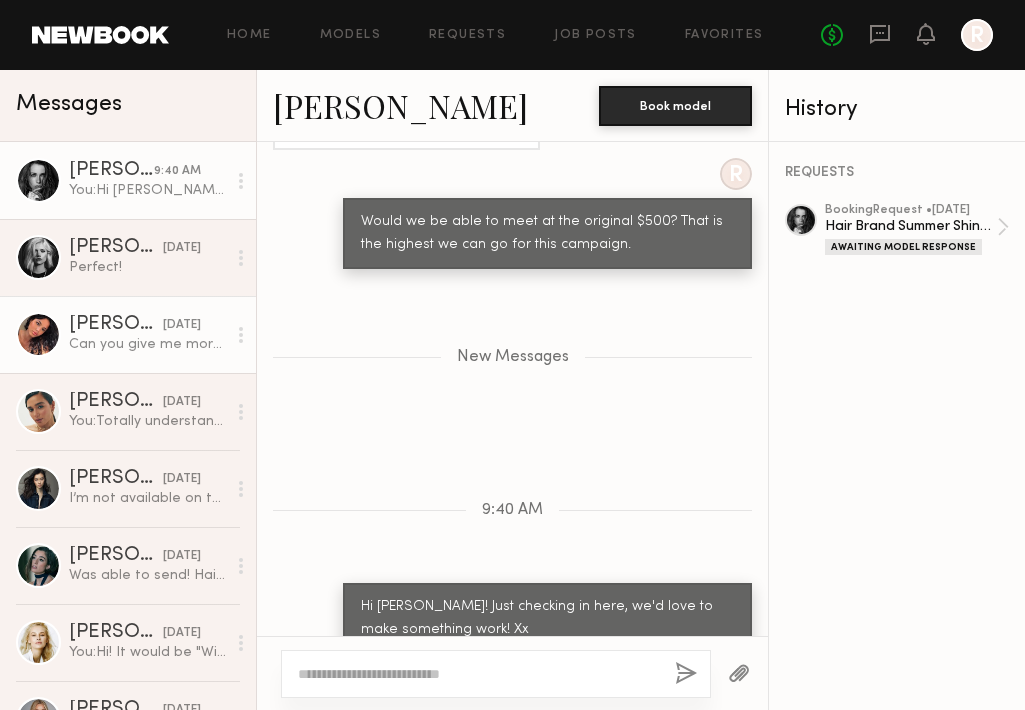 click on "[PERSON_NAME]" 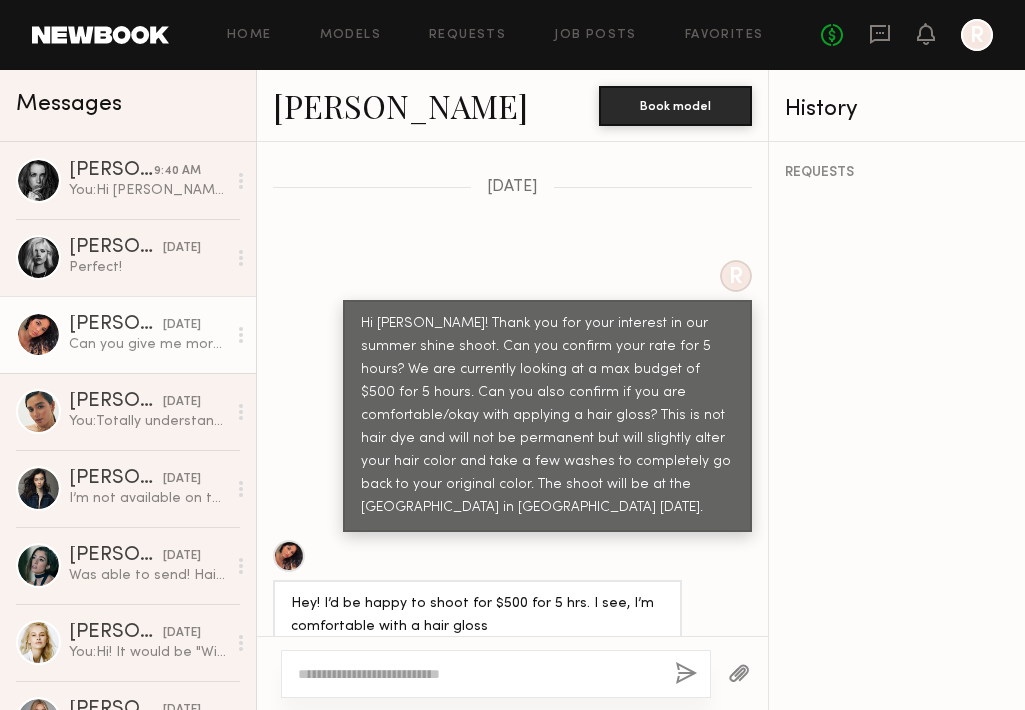 scroll, scrollTop: 863, scrollLeft: 0, axis: vertical 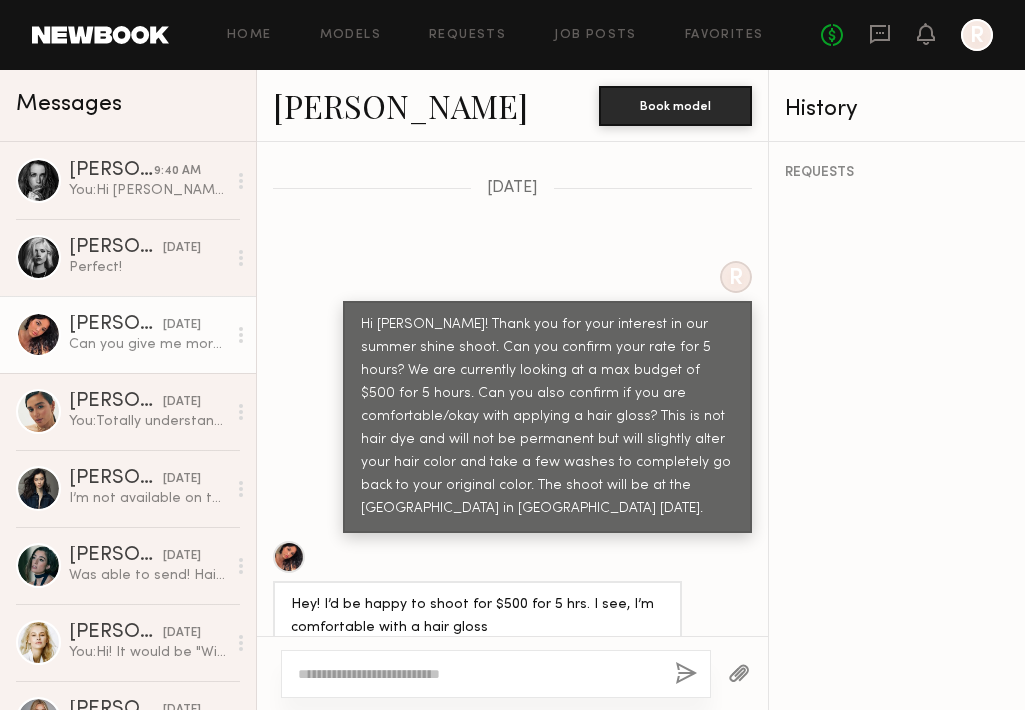click on "Keep direct messages professional and related only to paid job opportunities. Messaging is great for coordinating preliminary details, but in order to confirm an option or booking, you MUST send an official request from the Book button. Do Introduce yourself and your project. Ask the model about their availability. Request additional info, like updated digitals, relevant experience, other skills, etc. Don’t Bring up non-professional topics or ask a model to work for free/trade. Expect verbal commitments to hold - only official requests can be enforced. Move communications off the platform. 07/14/2025 R Hey! I’d be happy to shoot for $500 for 5 hrs. I see, I’m comfortable with a hair gloss I am also available on Thursday Do I have to come with curly or blowout hair? R you can come natural! Can you also confirm if you are comfortable with being in a swimsuit / body of water? The flow of our shoot will be glossing your hair in a hotel room, and then taking photos on the beach to show the after look R R R" 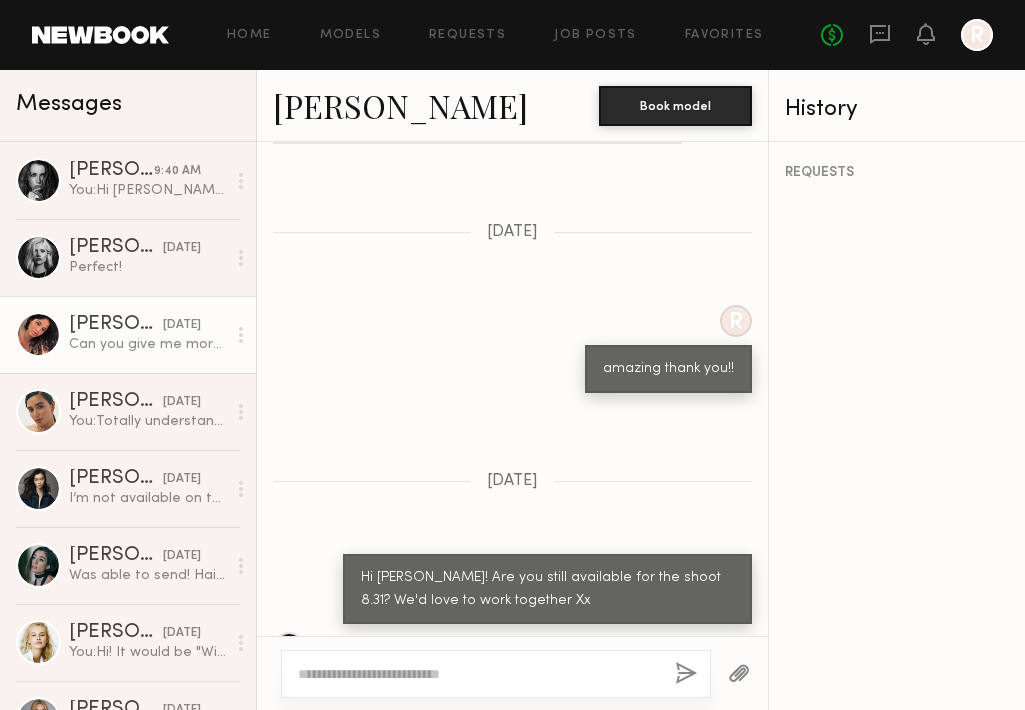 scroll, scrollTop: 3614, scrollLeft: 0, axis: vertical 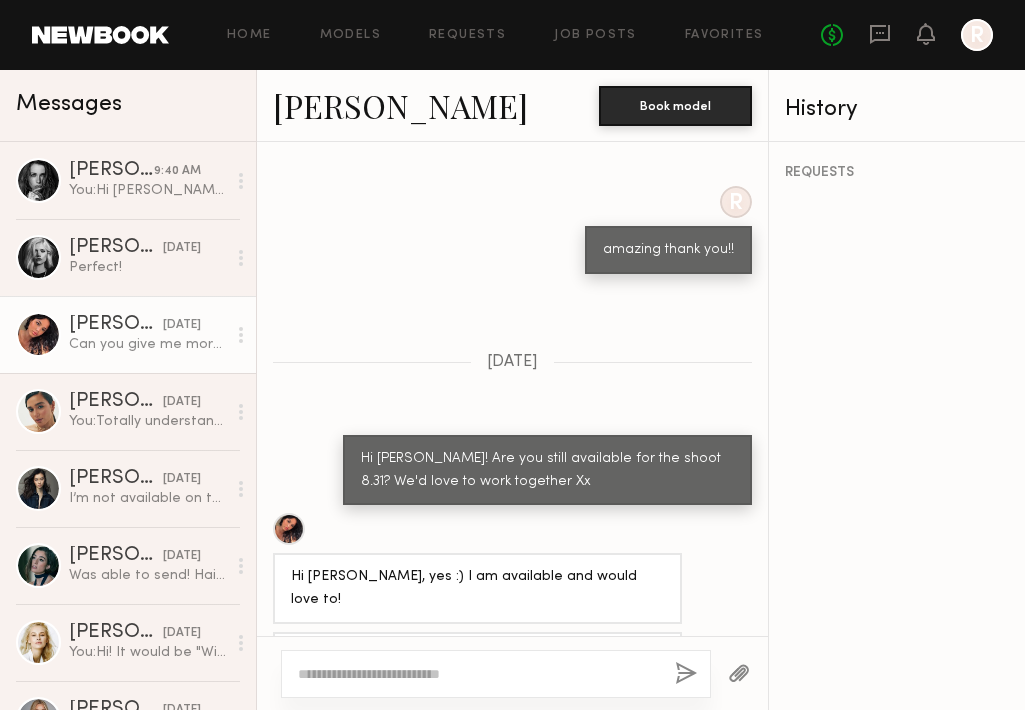 click on "Keep direct messages professional and related only to paid job opportunities. Messaging is great for coordinating preliminary details, but in order to confirm an option or booking, you MUST send an official request from the Book button. Do Introduce yourself and your project. Ask the model about their availability. Request additional info, like updated digitals, relevant experience, other skills, etc. Don’t Bring up non-professional topics or ask a model to work for free/trade. Expect verbal commitments to hold - only official requests can be enforced. Move communications off the platform. 07/14/2025 R Hey! I’d be happy to shoot for $500 for 5 hrs. I see, I’m comfortable with a hair gloss I am also available on Thursday Do I have to come with curly or blowout hair? R you can come natural! Can you also confirm if you are comfortable with being in a swimsuit / body of water? The flow of our shoot will be glossing your hair in a hotel room, and then taking photos on the beach to show the after look R R R" 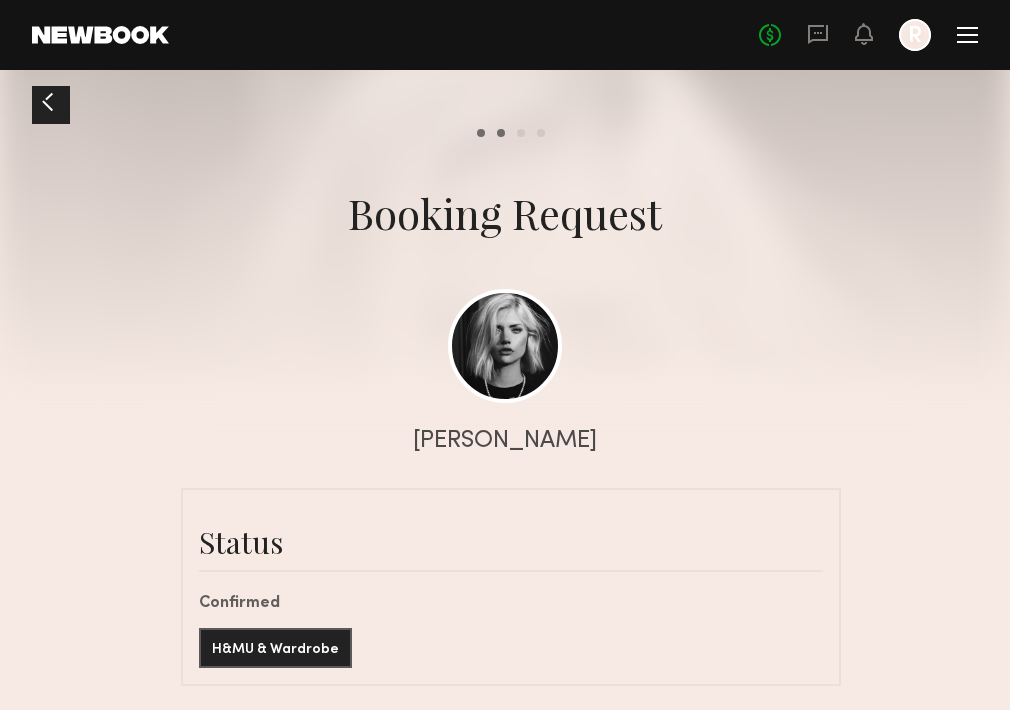 scroll, scrollTop: 57, scrollLeft: 0, axis: vertical 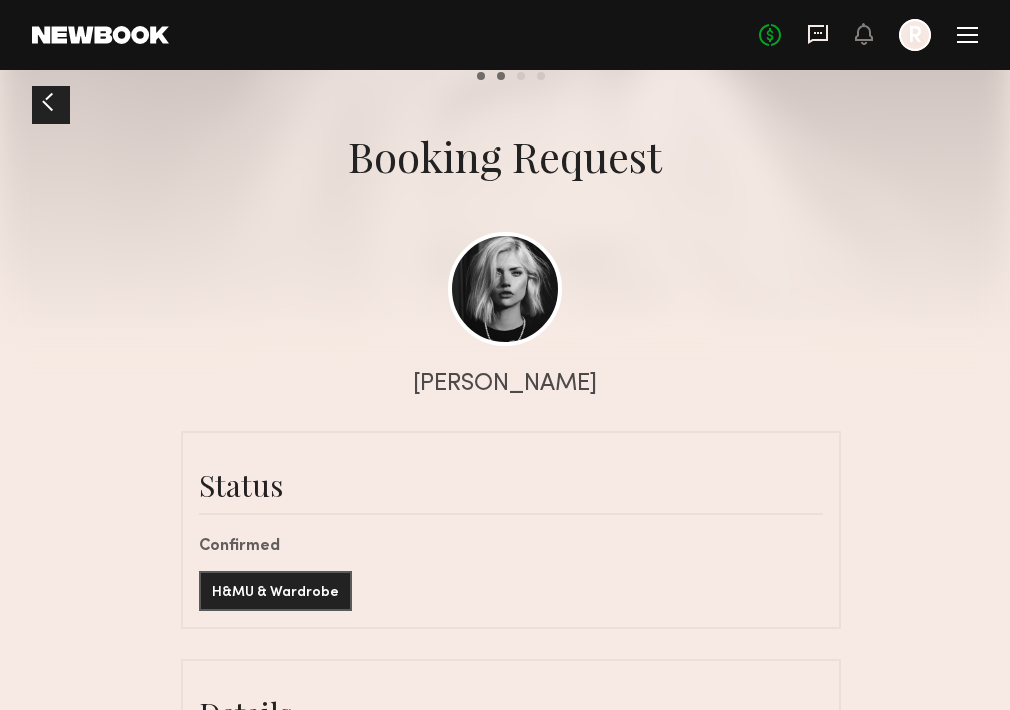 click 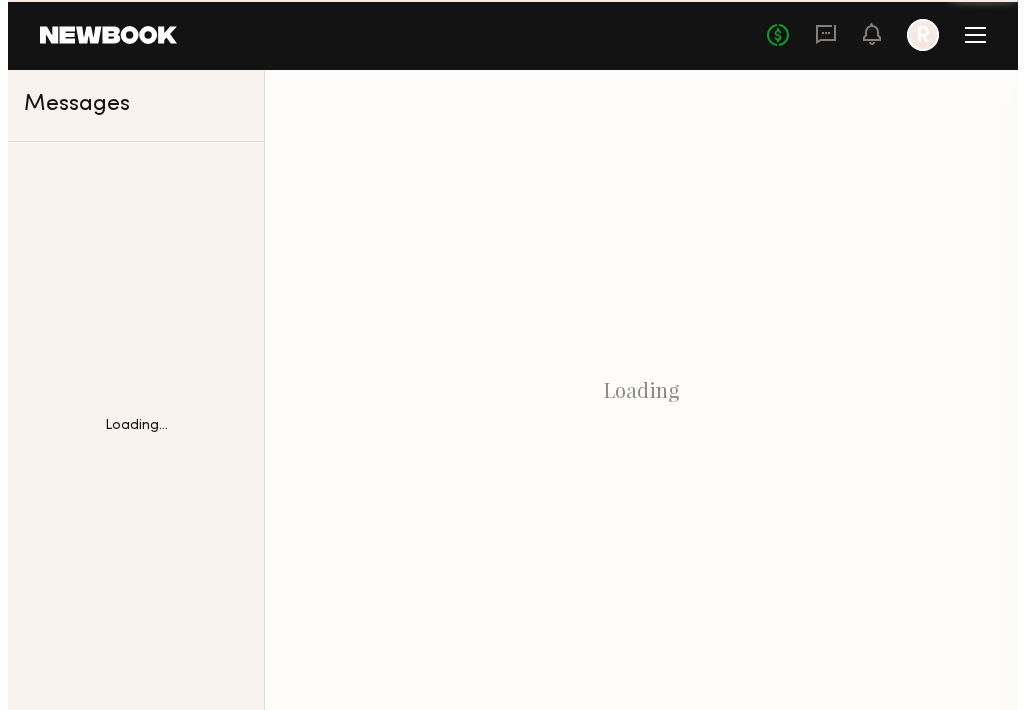 scroll, scrollTop: 0, scrollLeft: 0, axis: both 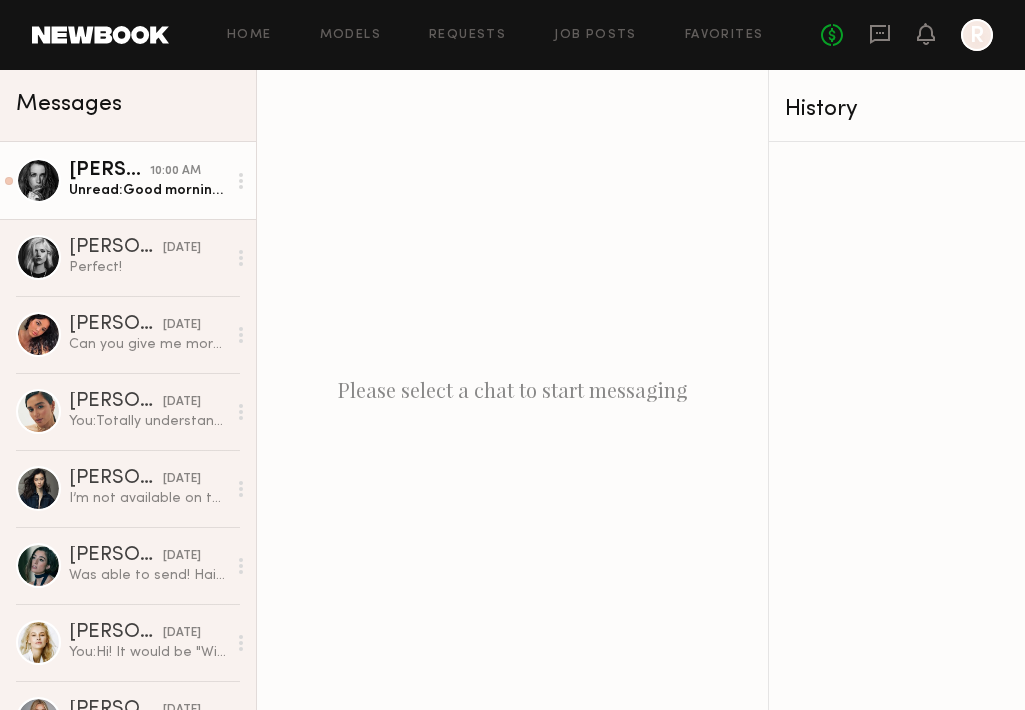 click on "Unread:  Good morning Elle, thank you for agreeing to raise the budget!" 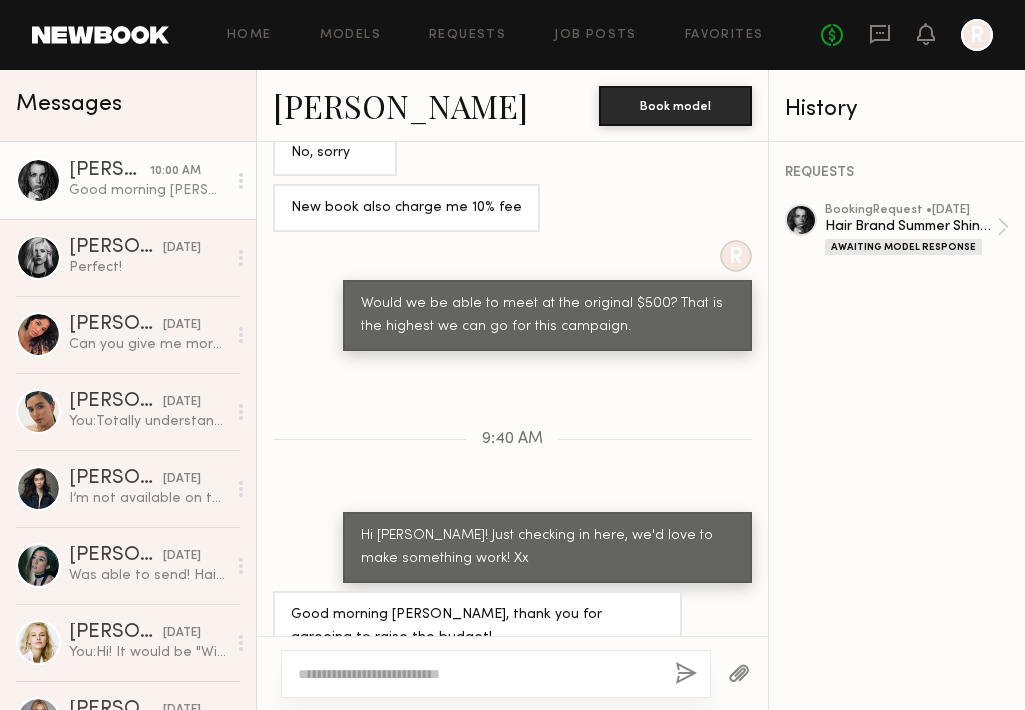 scroll, scrollTop: 950, scrollLeft: 0, axis: vertical 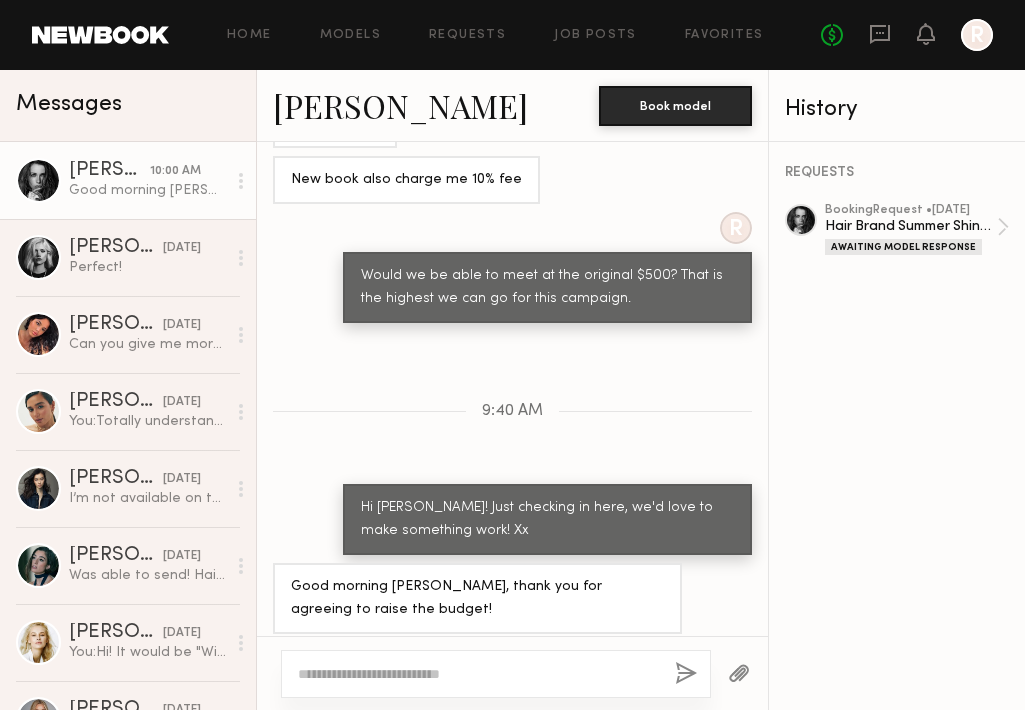 click on "REQUESTS booking  Request •  07/29/2025 Hair Brand Summer Shine Gloss Shoot Awaiting Model Response" 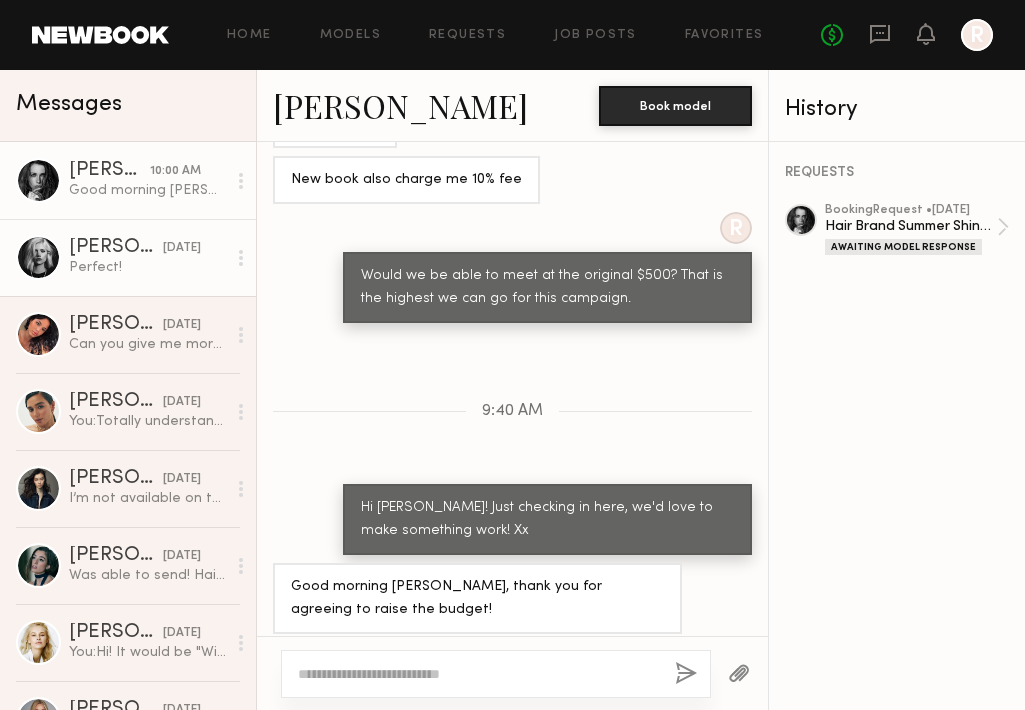 click on "[DATE]" 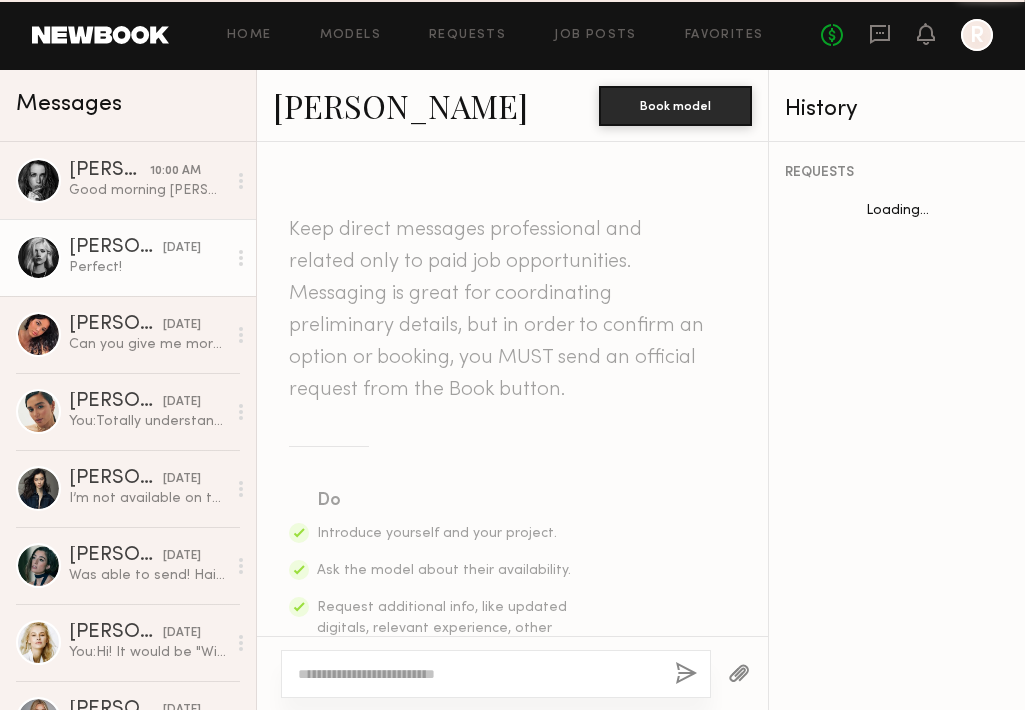 scroll, scrollTop: 2619, scrollLeft: 0, axis: vertical 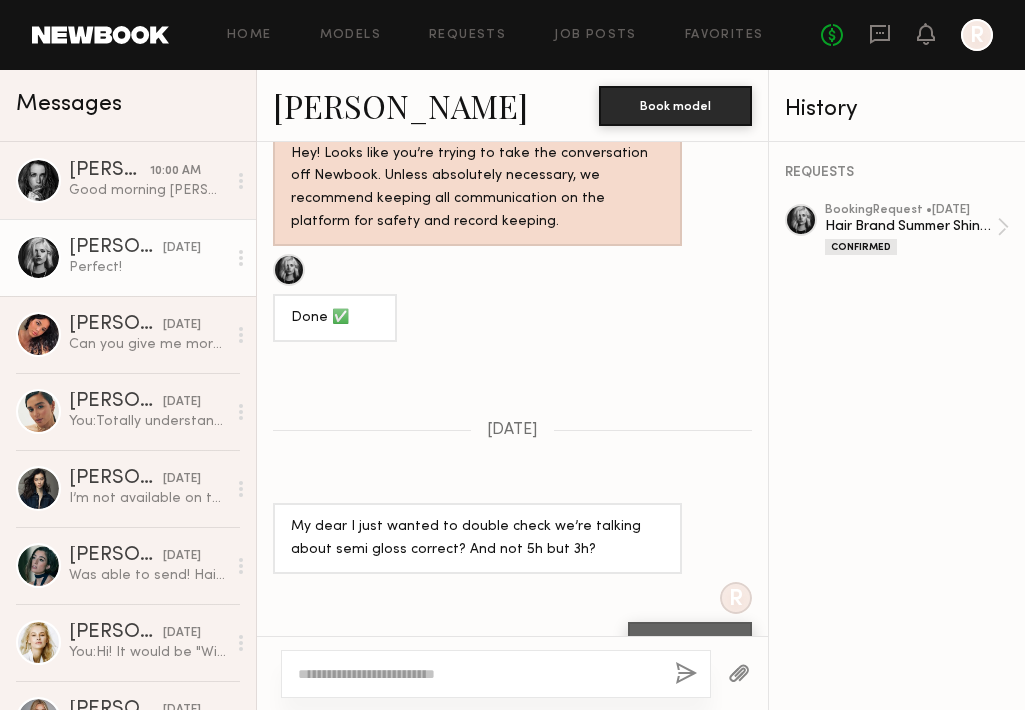 click on "[DATE]" 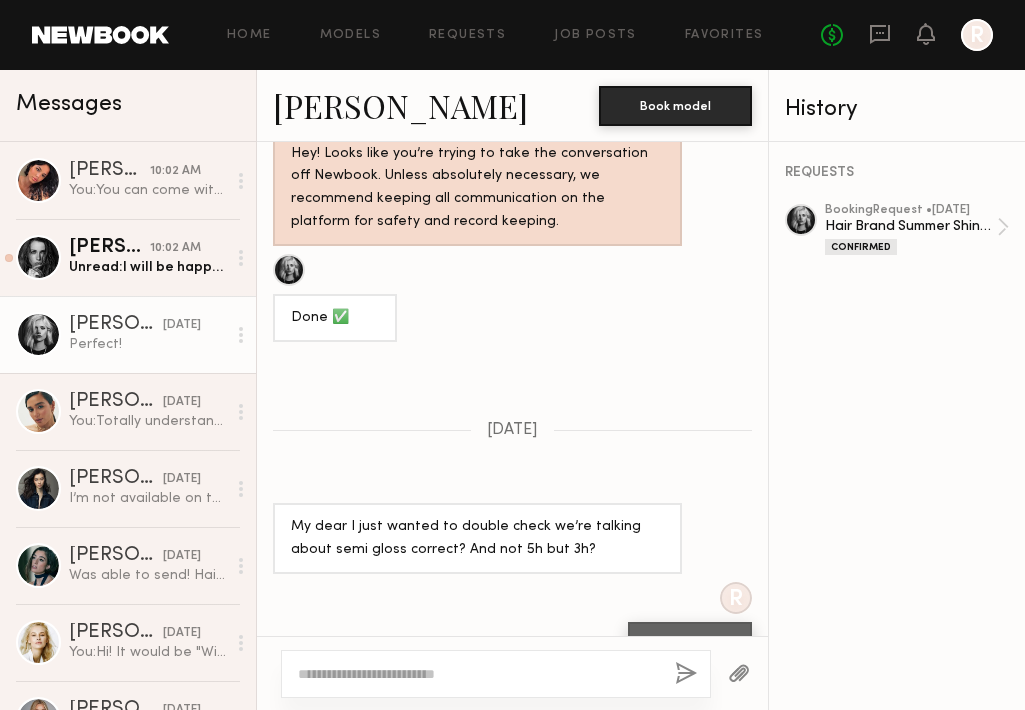 click on "REQUESTS booking  Request •  07/29/2025 Hair Brand Summer Shine Gloss Shoot Confirmed" 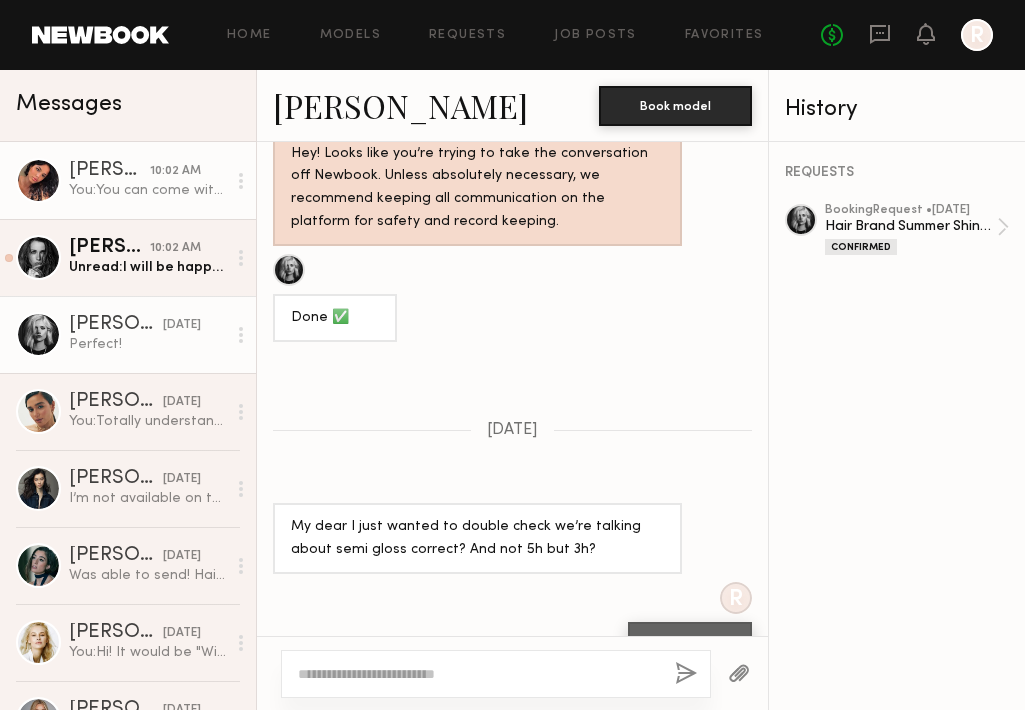 click on "[PERSON_NAME]" 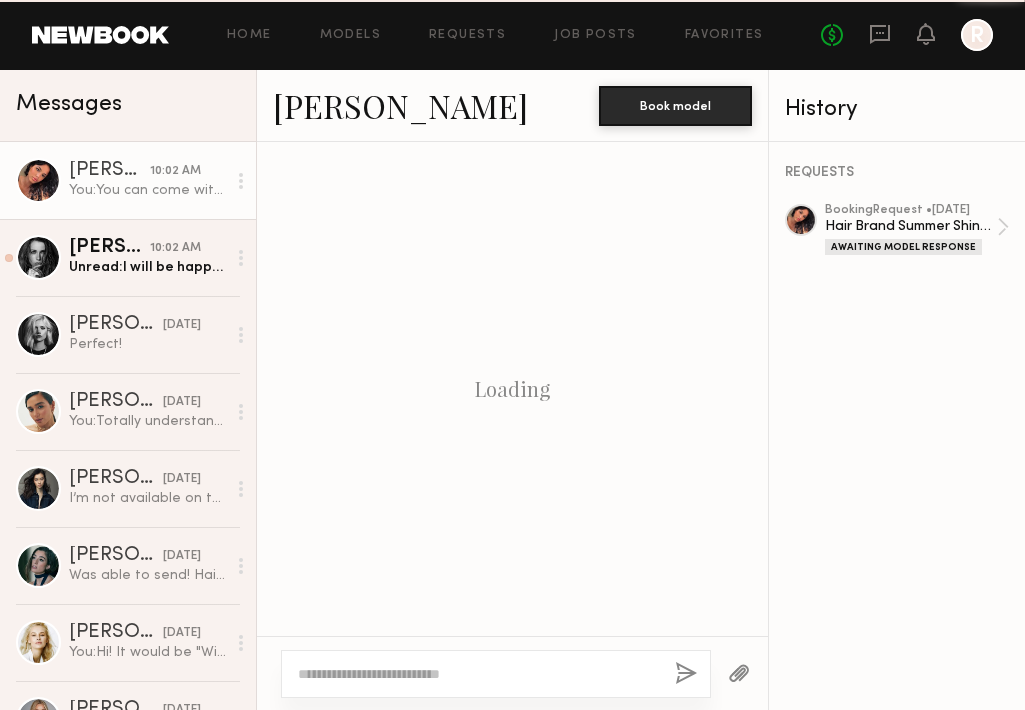 scroll, scrollTop: 1703, scrollLeft: 0, axis: vertical 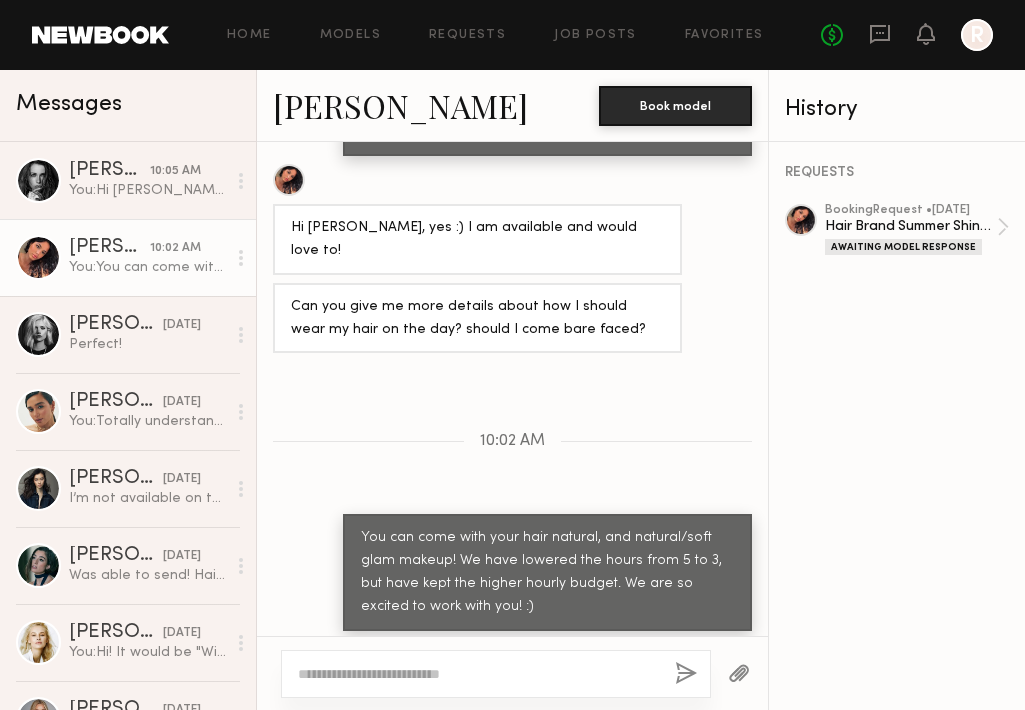click on "Loading R HI Gabriela! Bikinis will be provided! Do you have a picture of your hair currently? yes, this one is today this is last week, with my natural curls 07/24/2025 R amazing thank you!! yesterday Hi Gabriela! Are you still available for the shoot 8.31? We'd love to work together Xx Hi Maesa, yes :) I am available and would love to! Can you give me more details about how I should wear my hair on the day? should I come bare faced? 10:02 AM You can come with your hair natural, and natural/soft glam makeup! We have lowered the hours from 5 to 3, but have kept the higher hourly budget. We are so excited to work with you! :)" 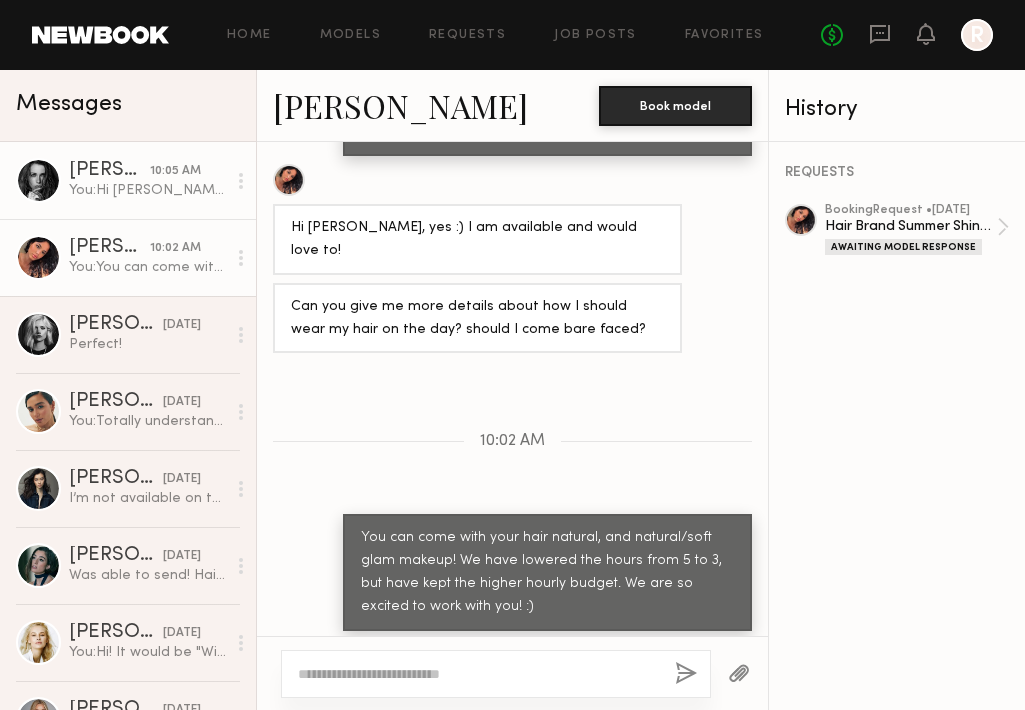 click on "Kristina T. 10:05 AM You:  Hi Kristina, we can cover the cost of your uber!" 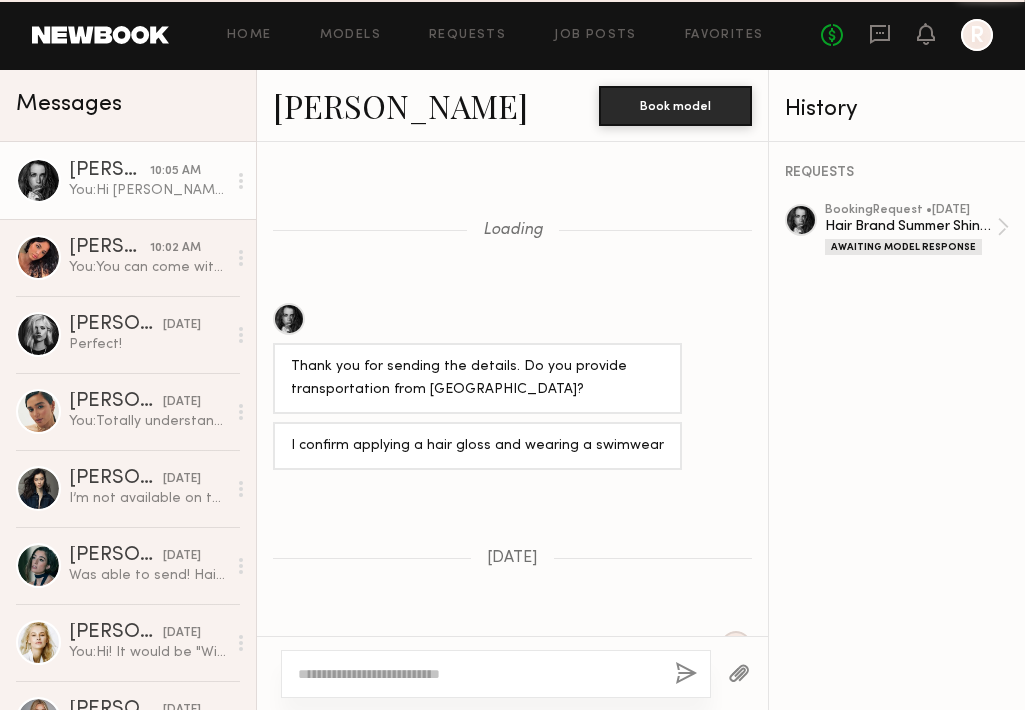 scroll, scrollTop: 1194, scrollLeft: 0, axis: vertical 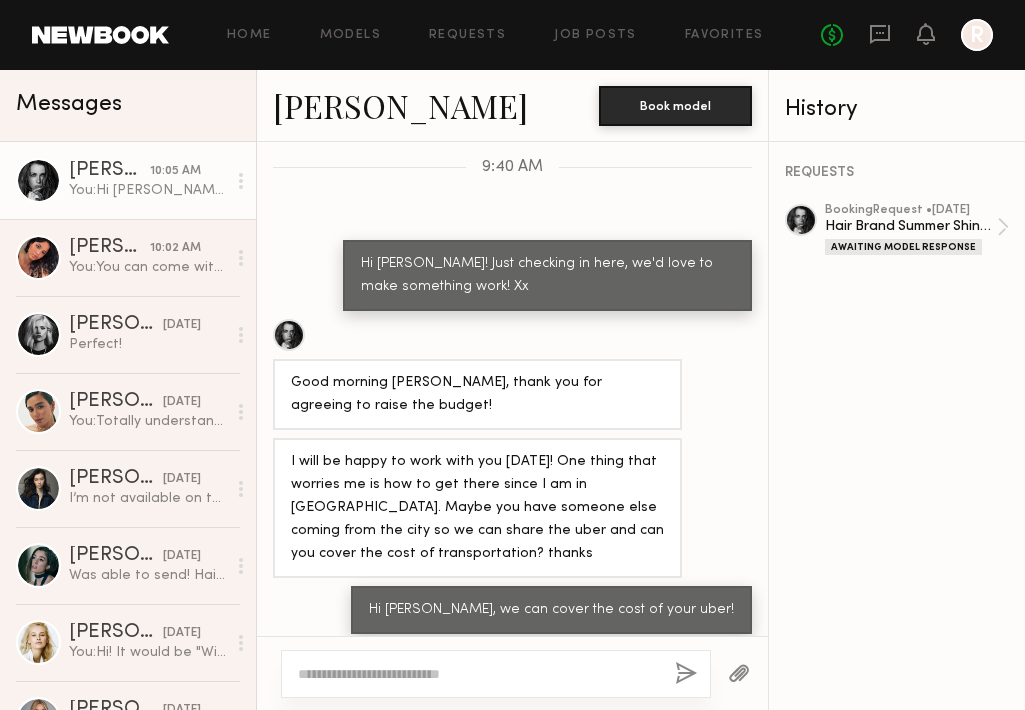 click on "REQUESTS booking  Request •  07/29/2025 Hair Brand Summer Shine Gloss Shoot Awaiting Model Response" 